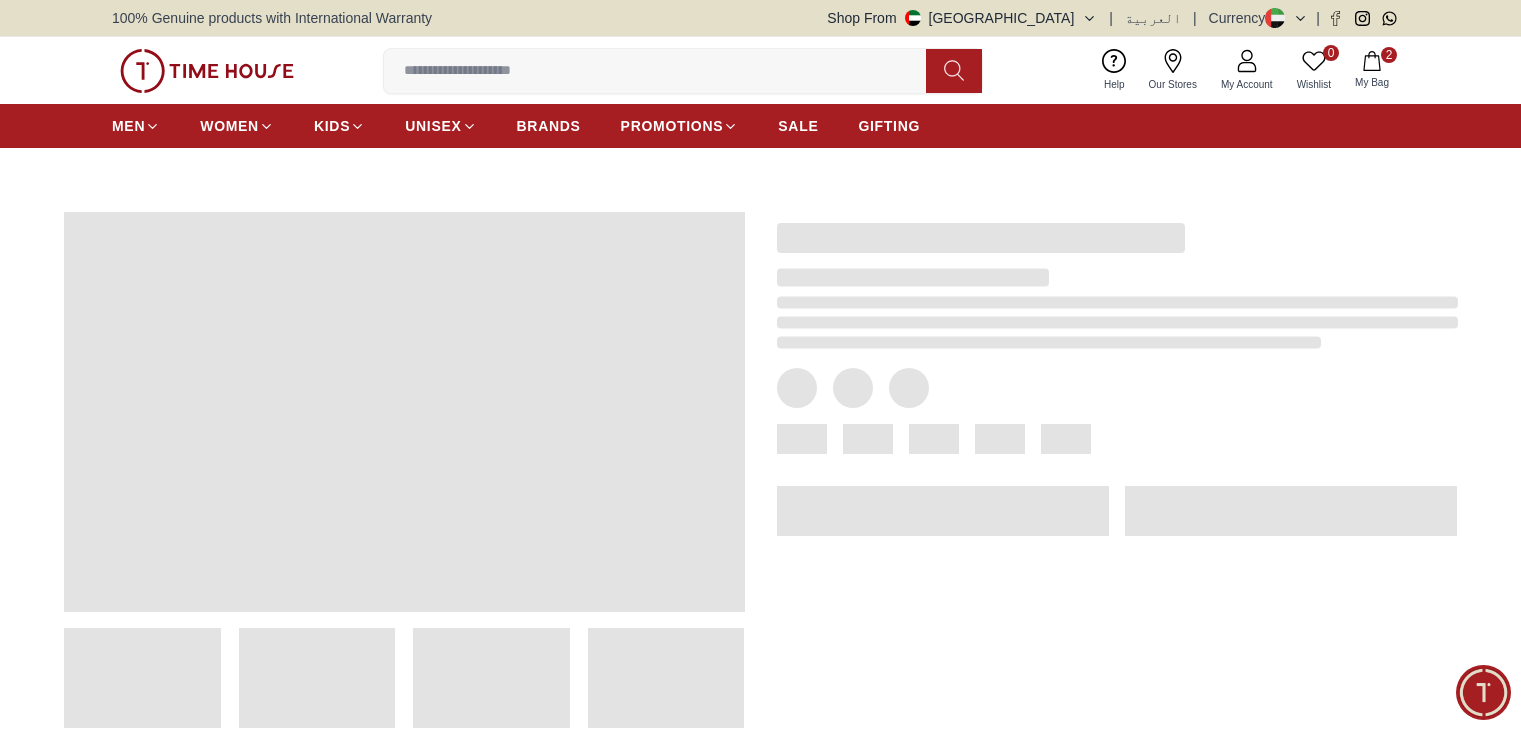 scroll, scrollTop: 0, scrollLeft: 0, axis: both 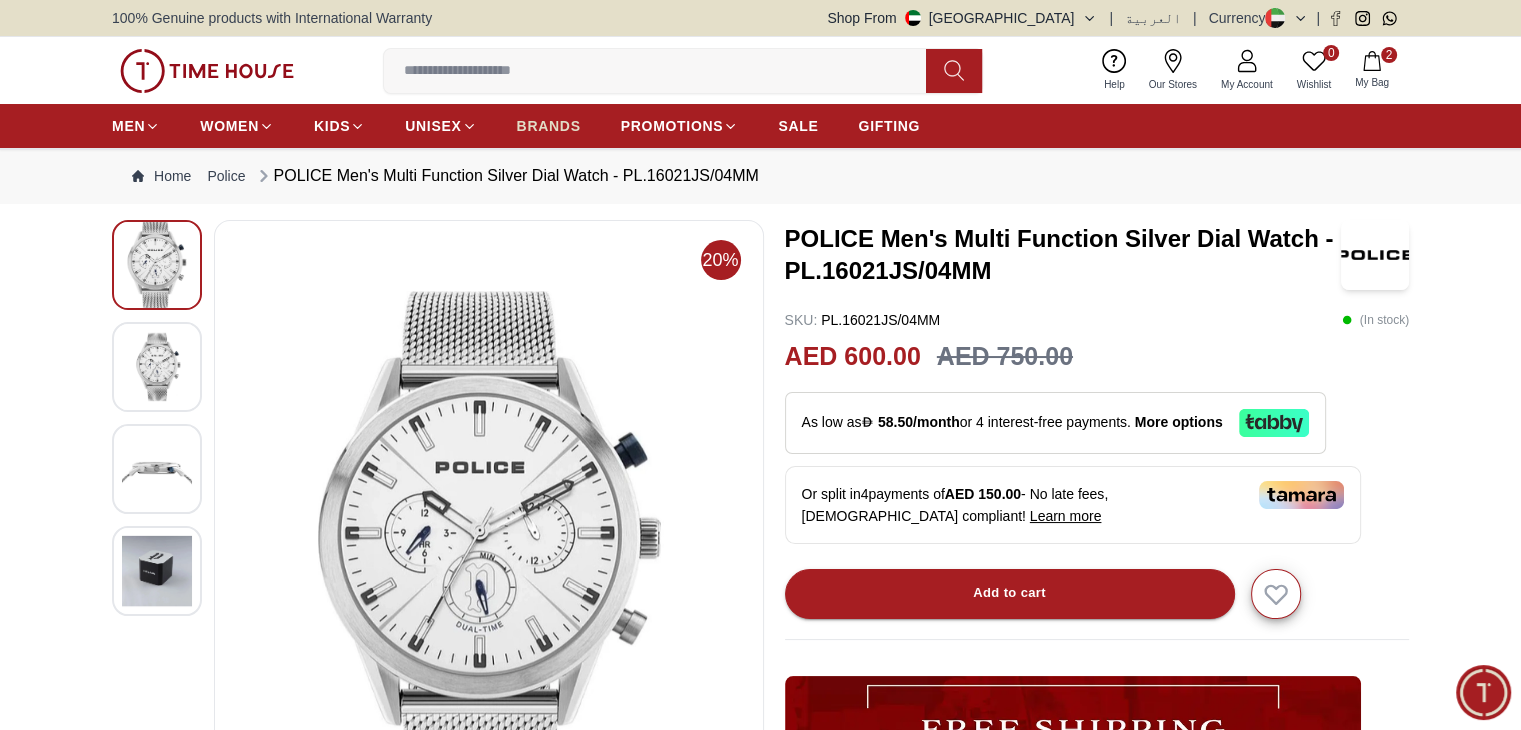 click on "BRANDS" at bounding box center [549, 126] 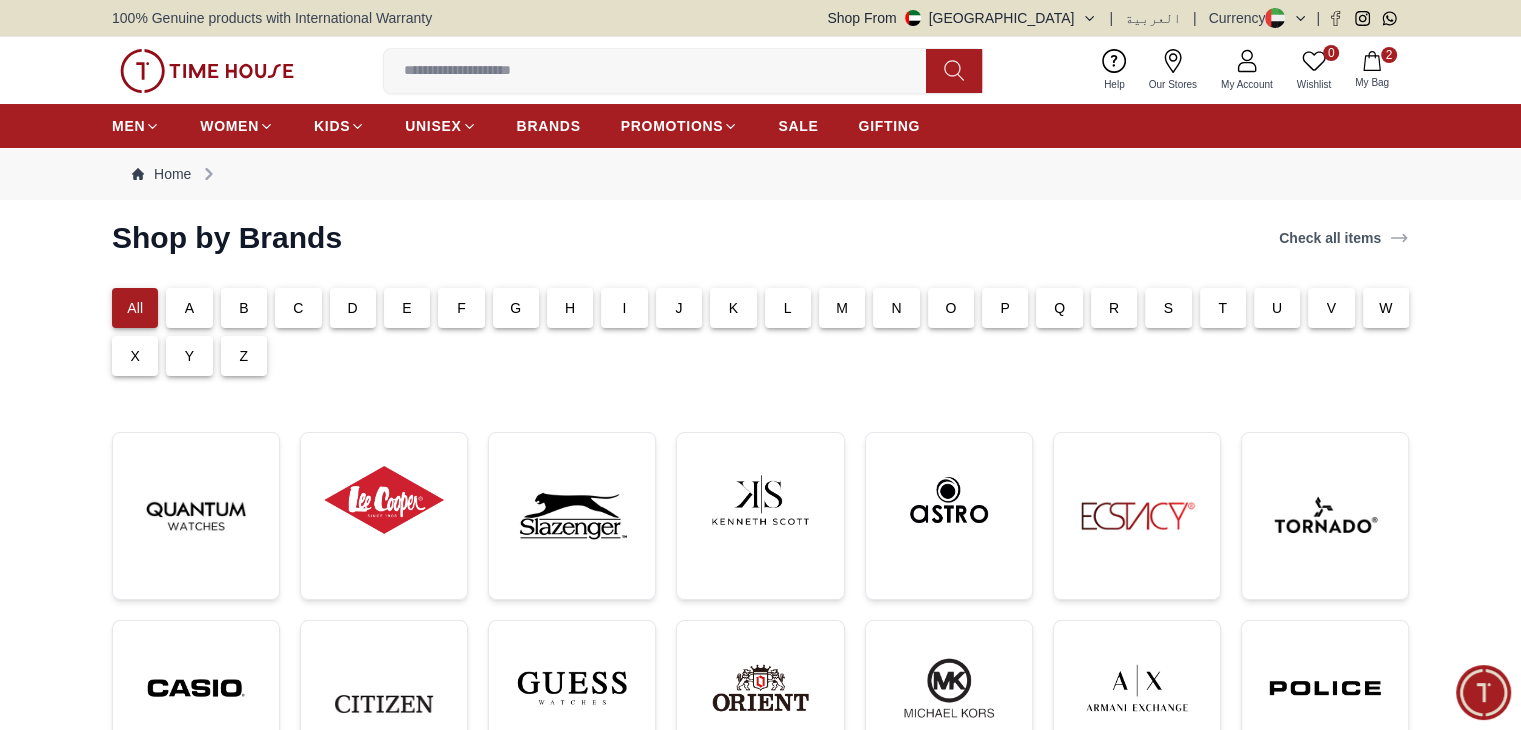 click on "P" at bounding box center (1005, 308) 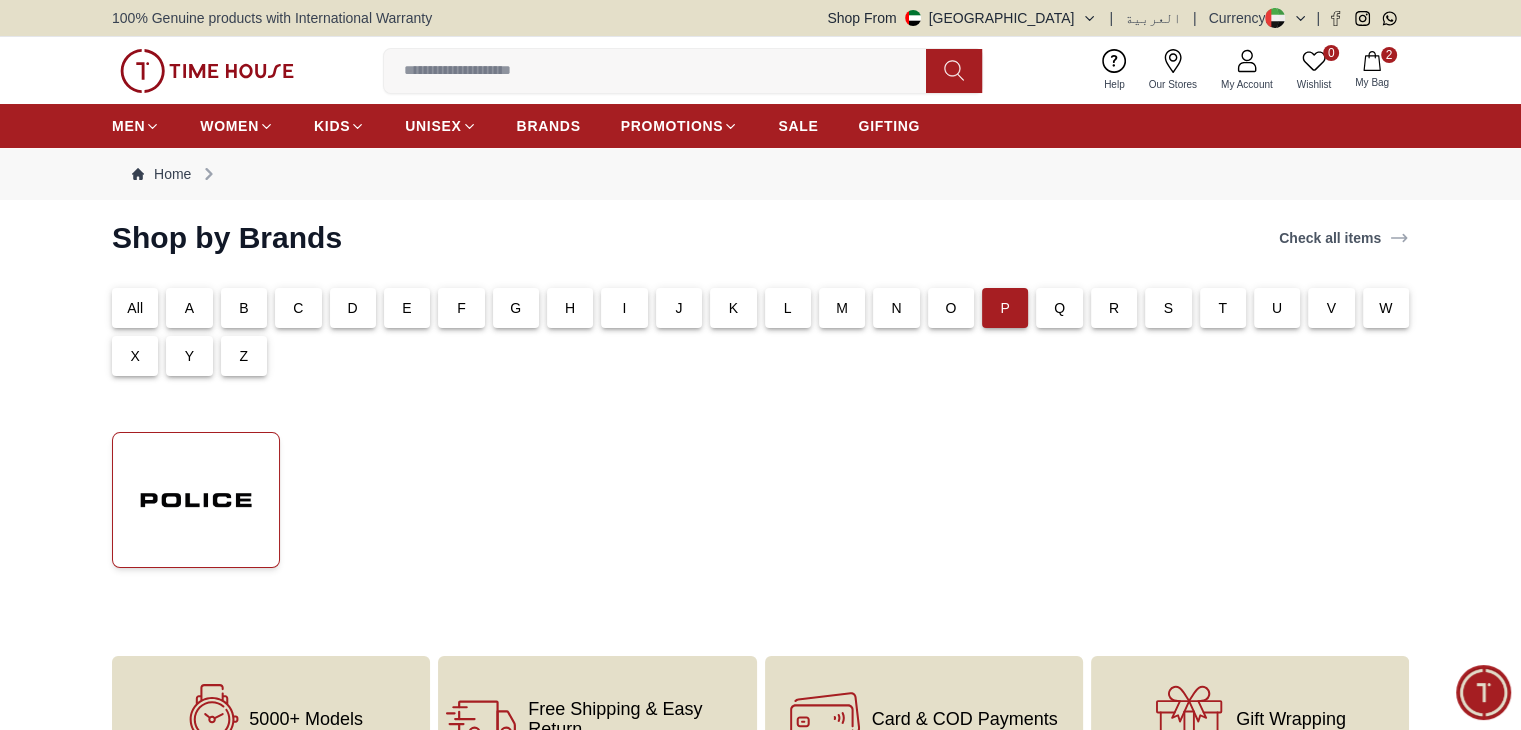 click at bounding box center (196, 500) 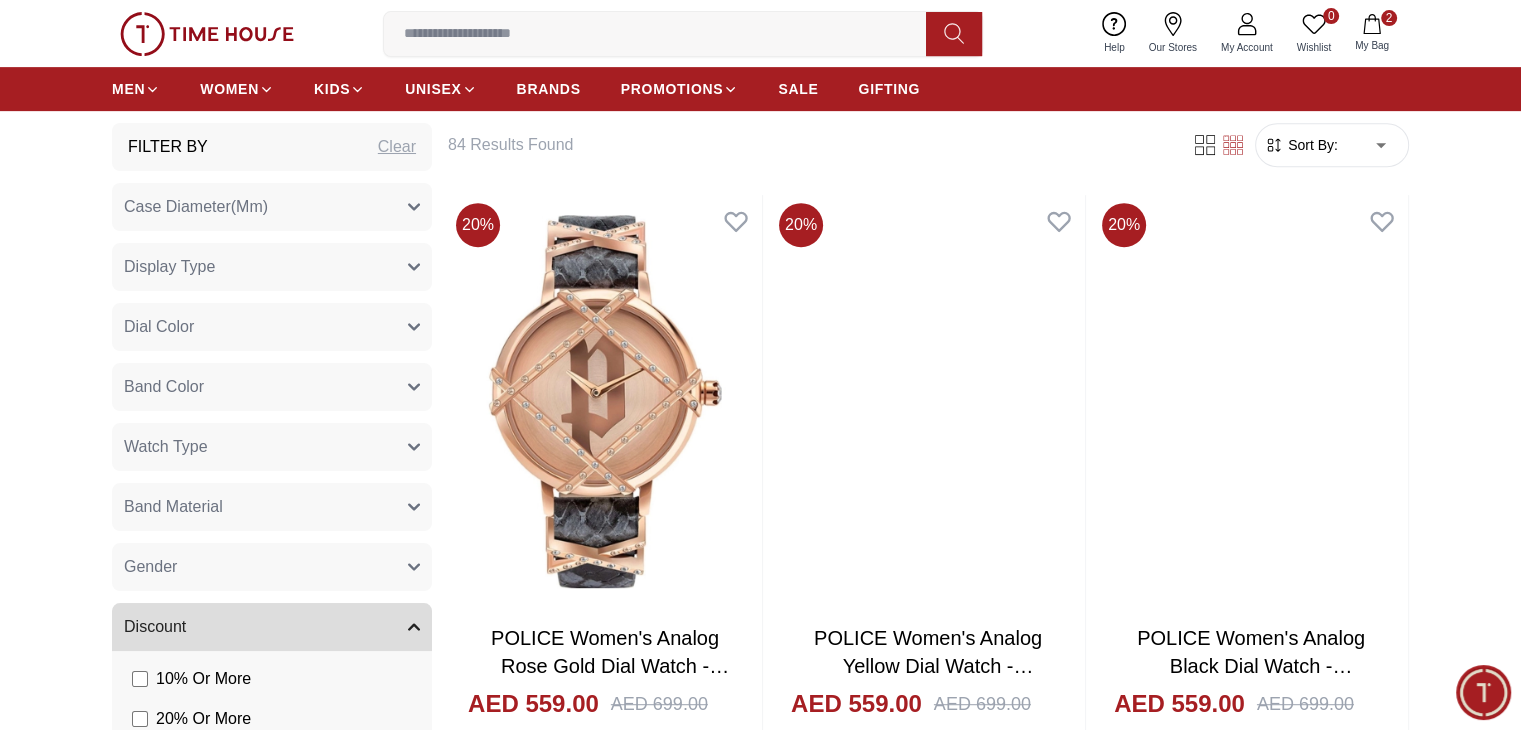 scroll, scrollTop: 996, scrollLeft: 0, axis: vertical 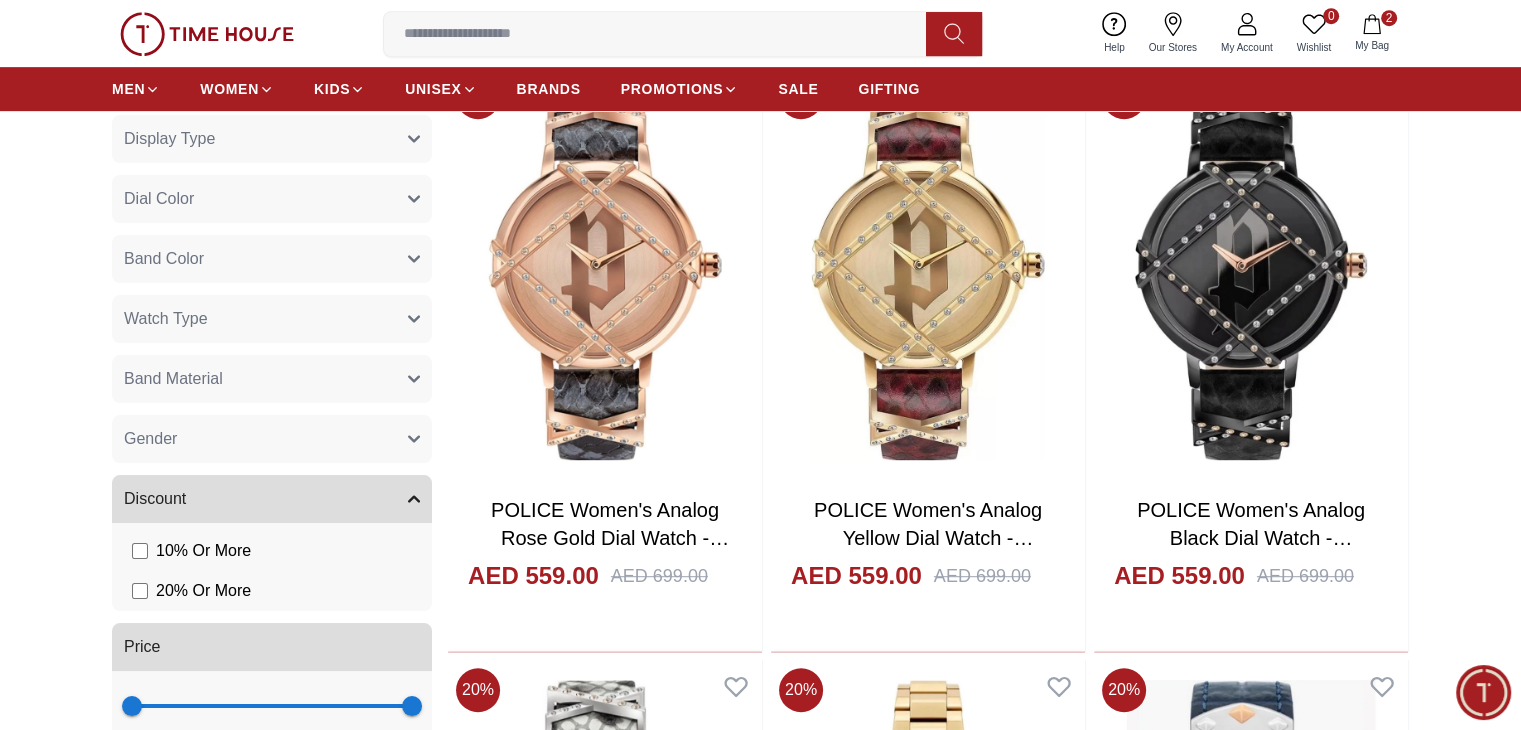 click at bounding box center [207, 34] 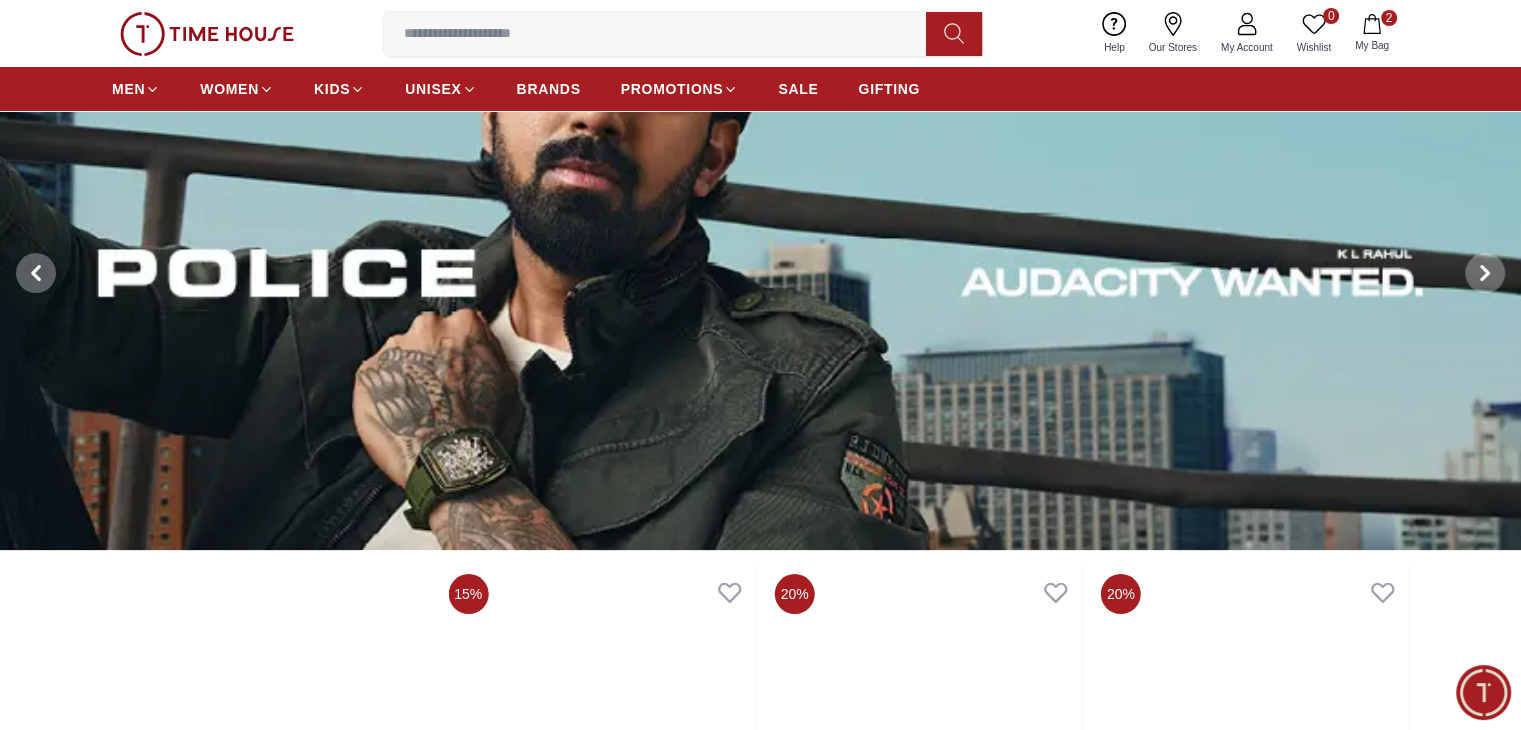 scroll, scrollTop: 0, scrollLeft: 0, axis: both 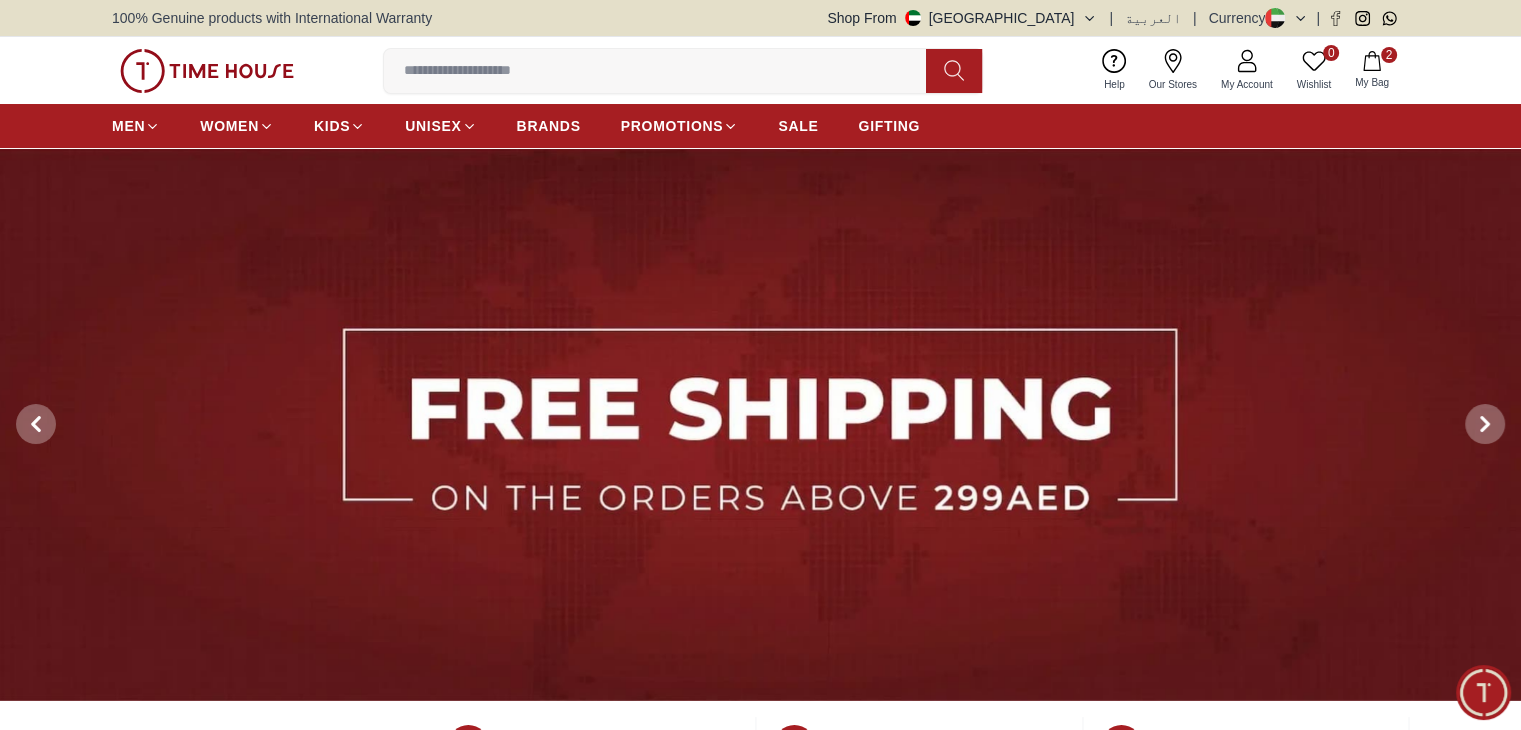 click at bounding box center [207, 71] 